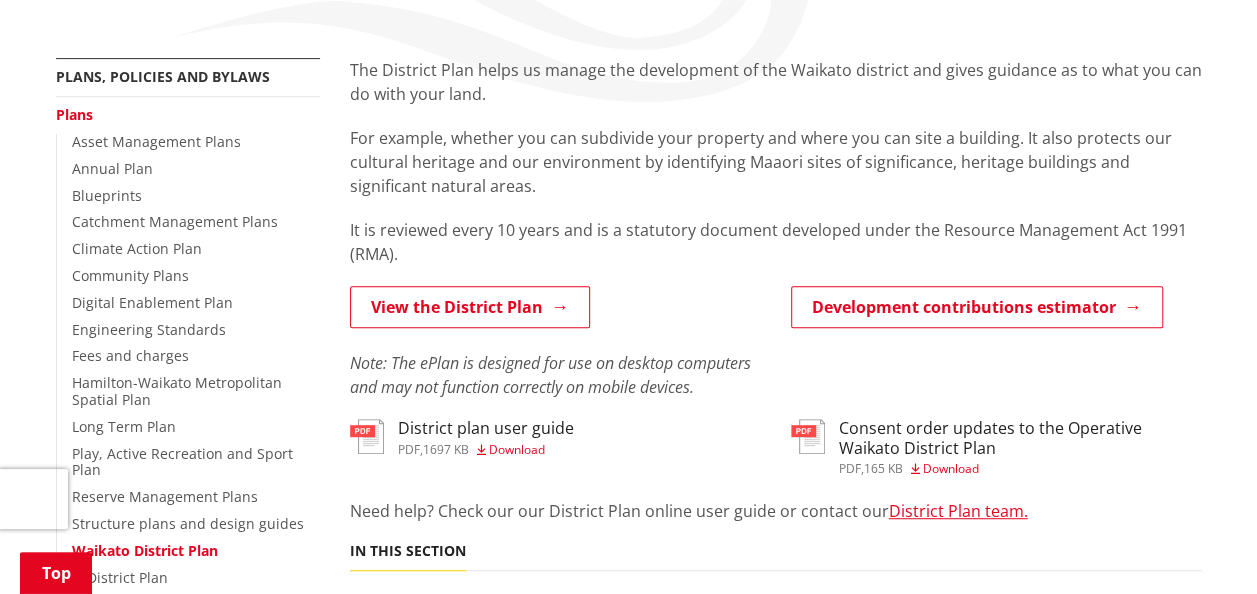 scroll, scrollTop: 500, scrollLeft: 0, axis: vertical 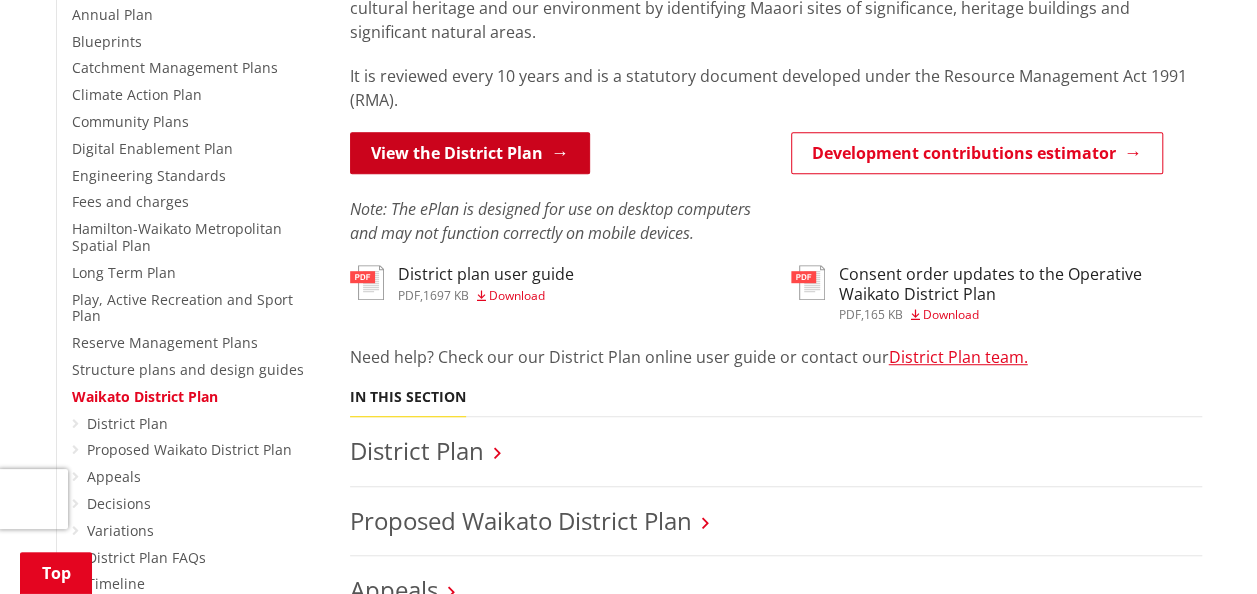 click on "View the District Plan" at bounding box center (470, 153) 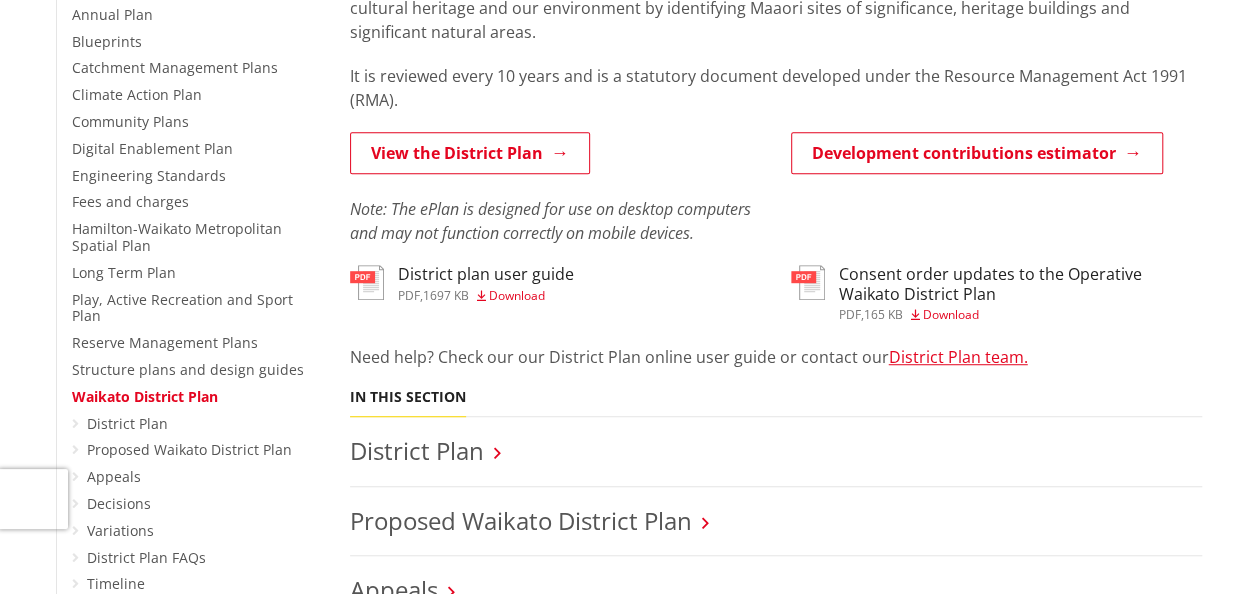 scroll, scrollTop: 500, scrollLeft: 0, axis: vertical 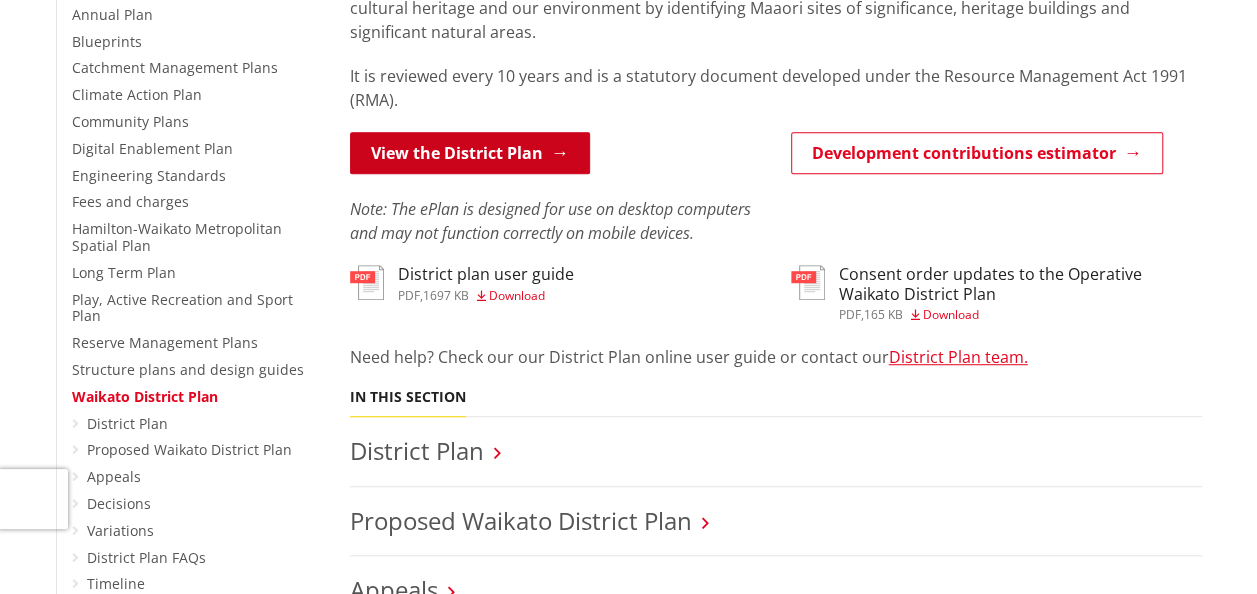 click on "View the District Plan" at bounding box center (470, 153) 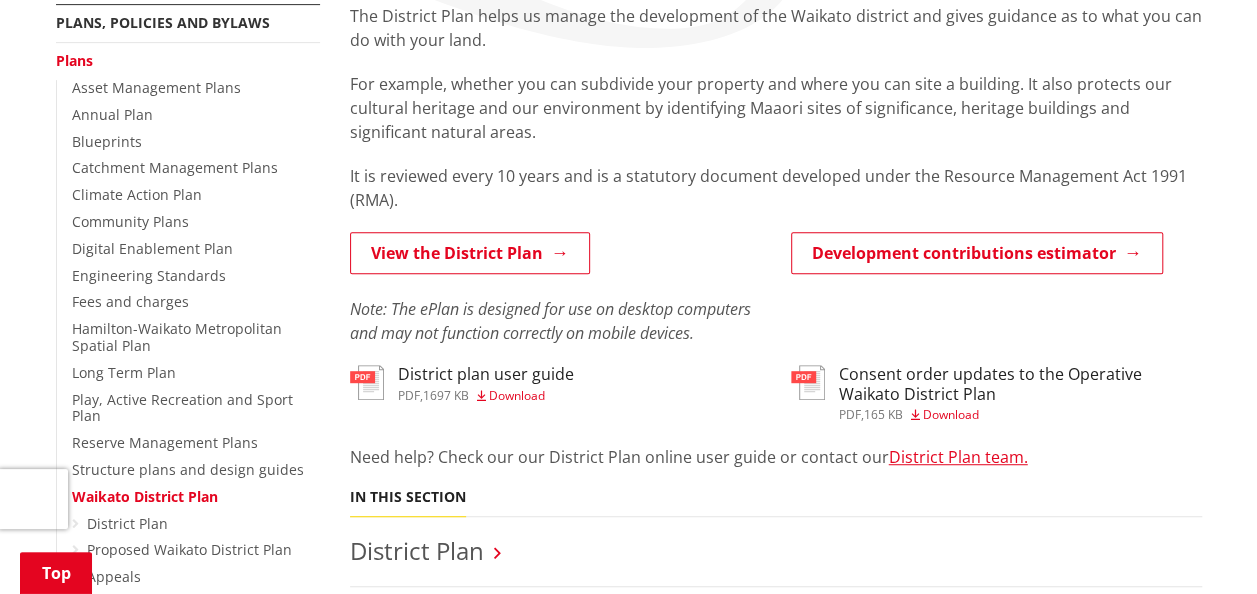 scroll, scrollTop: 800, scrollLeft: 0, axis: vertical 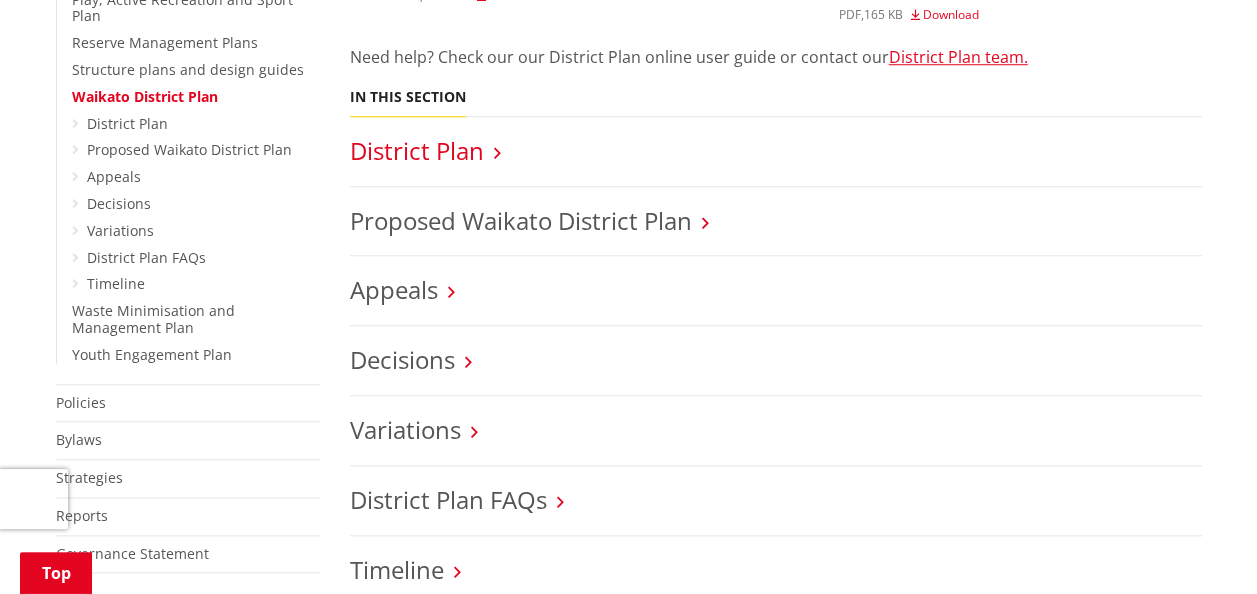 click on "District Plan" at bounding box center [417, 150] 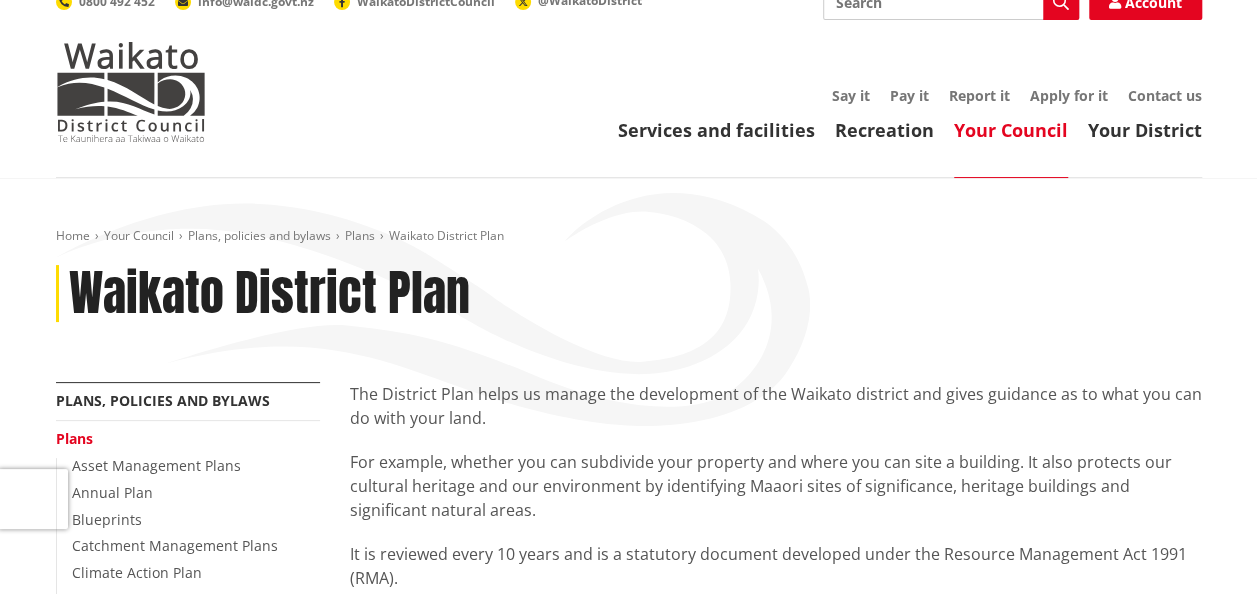 scroll, scrollTop: 0, scrollLeft: 0, axis: both 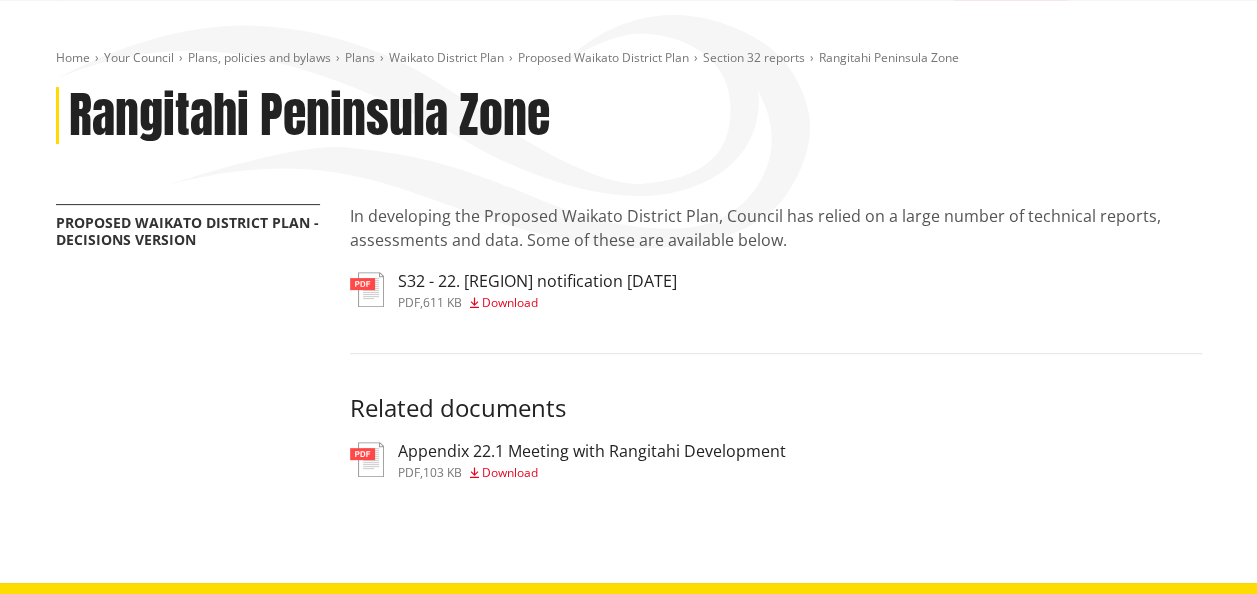 click on "pdf ,
611 KB
Download" at bounding box center (537, 303) 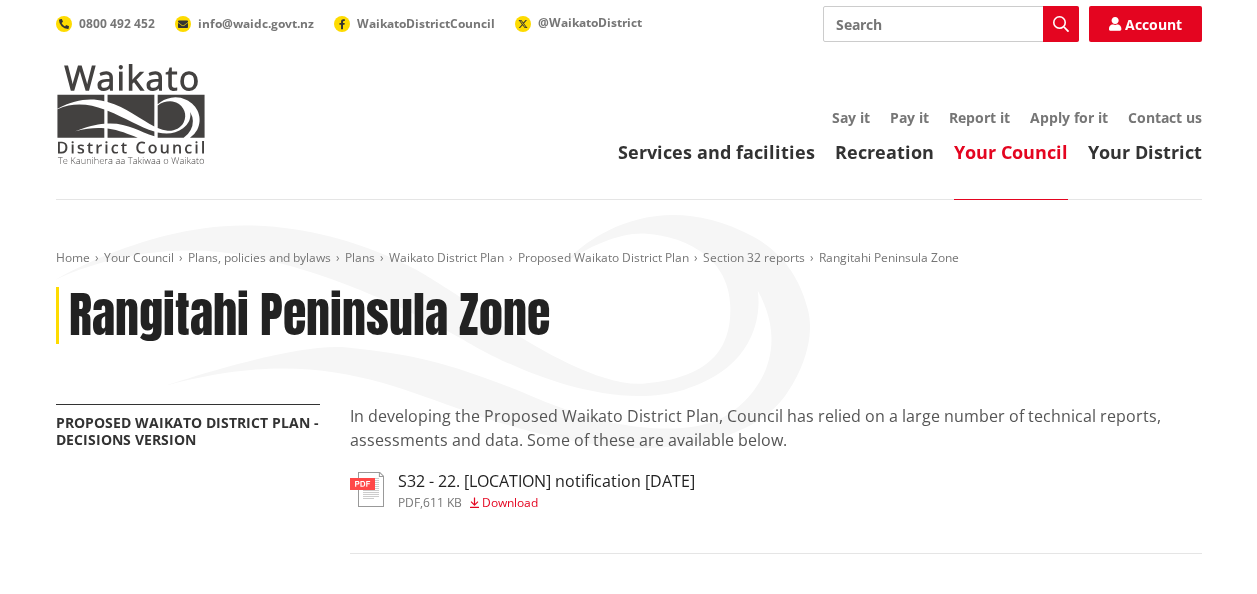 scroll, scrollTop: 200, scrollLeft: 0, axis: vertical 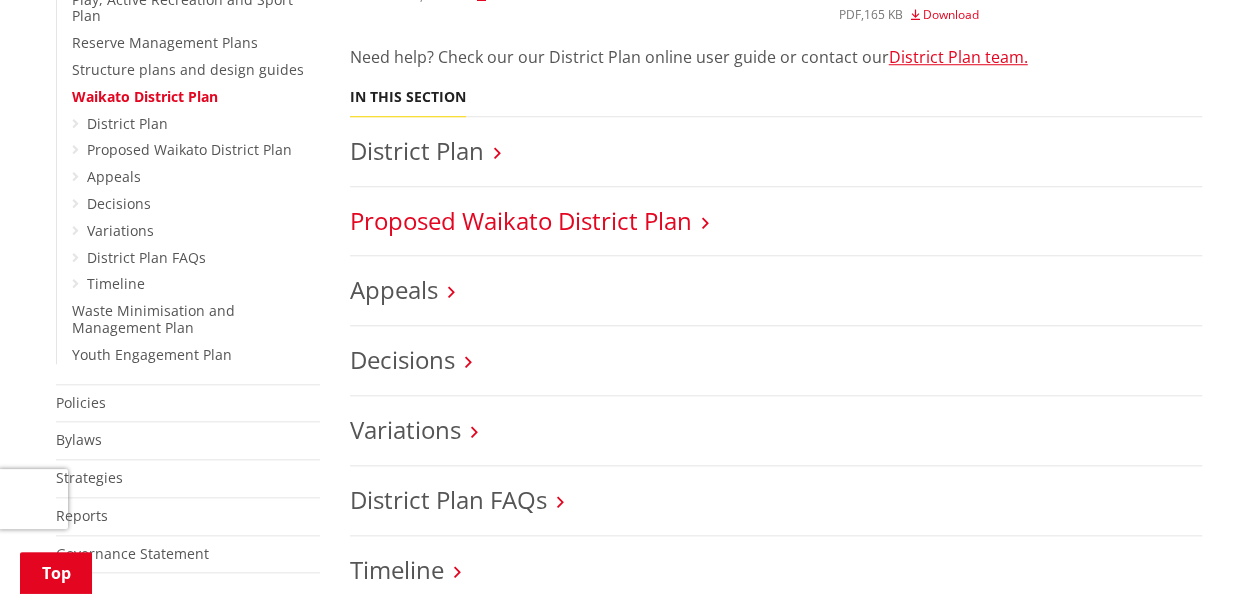 click on "Proposed Waikato District Plan" at bounding box center (521, 220) 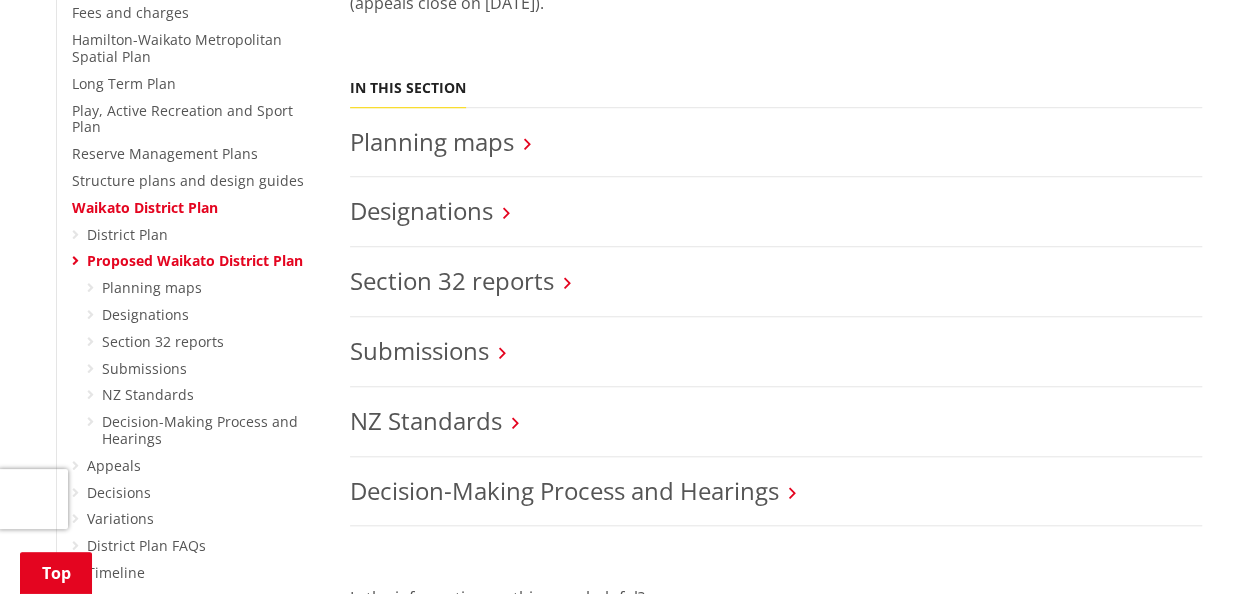 scroll, scrollTop: 800, scrollLeft: 0, axis: vertical 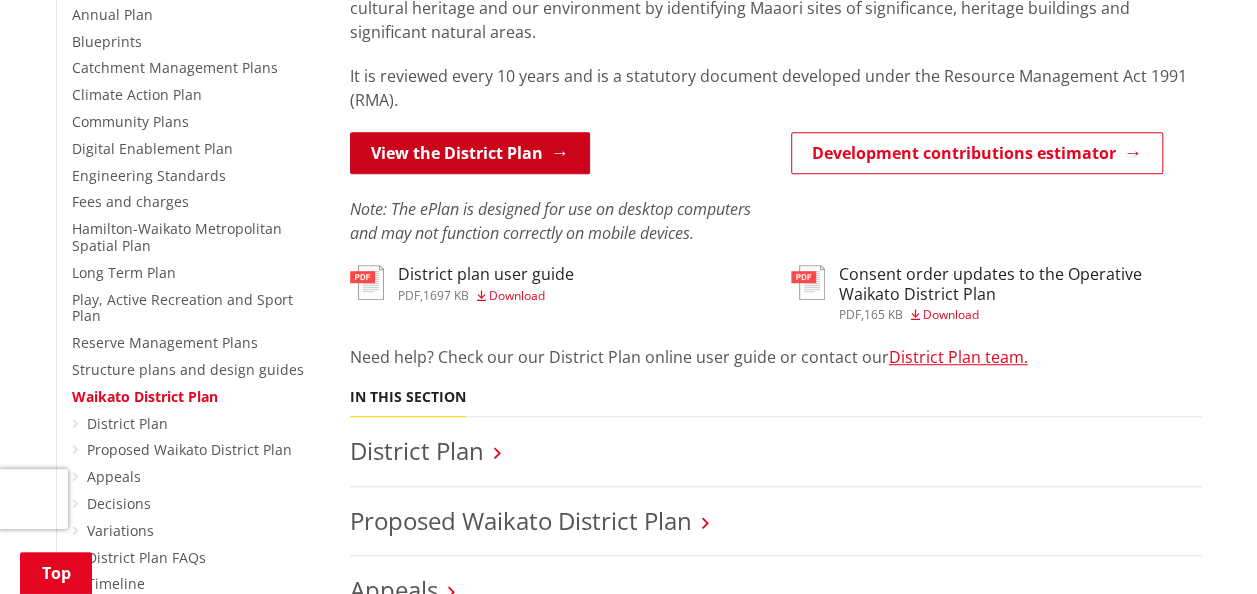 click on "View the District Plan" at bounding box center (470, 153) 